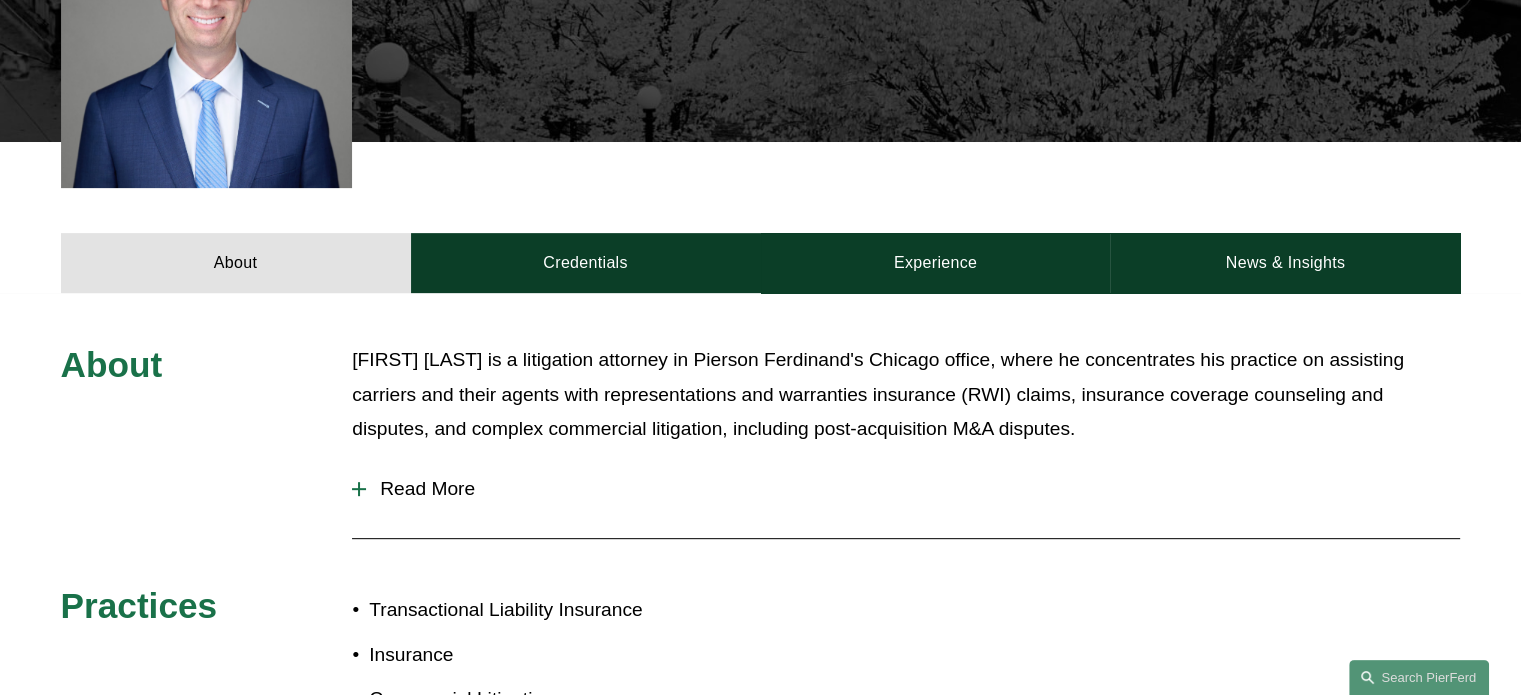scroll, scrollTop: 743, scrollLeft: 0, axis: vertical 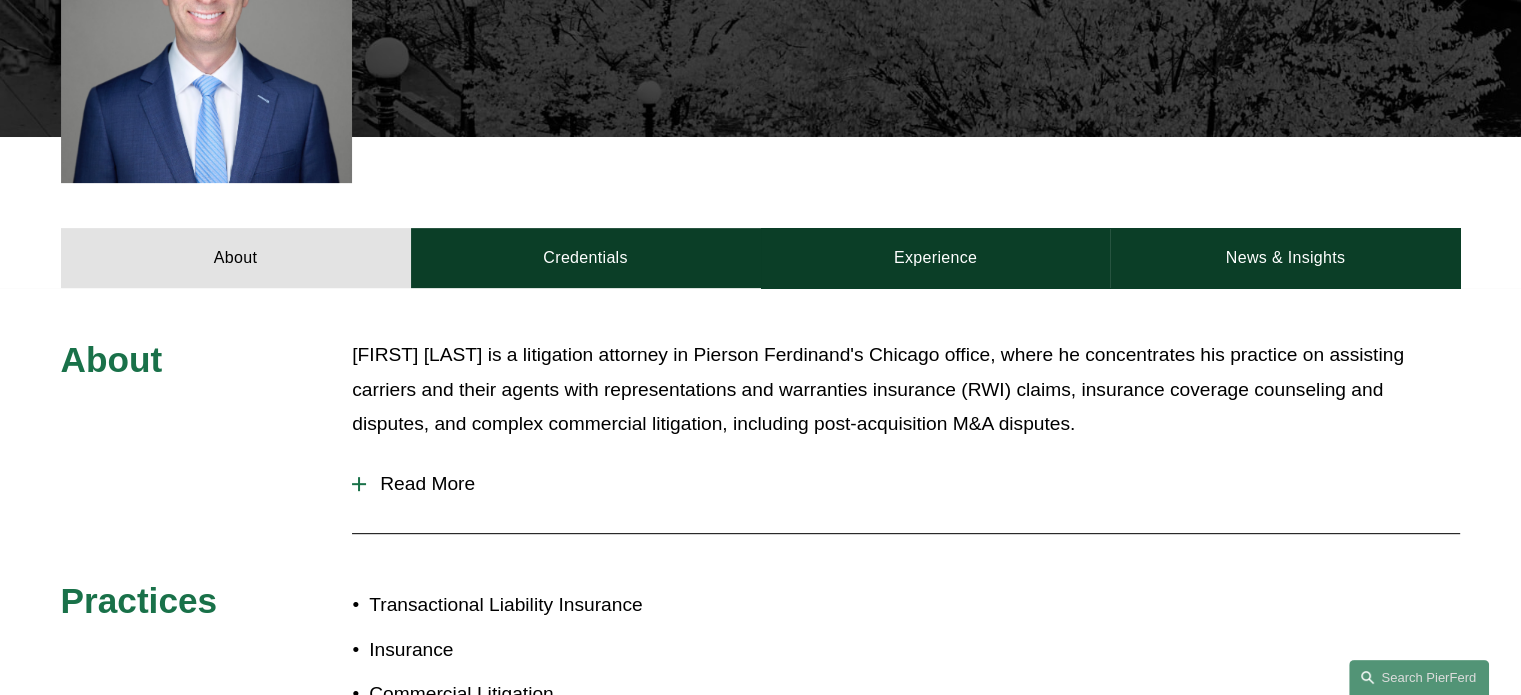 click on "Read More" at bounding box center [913, 484] 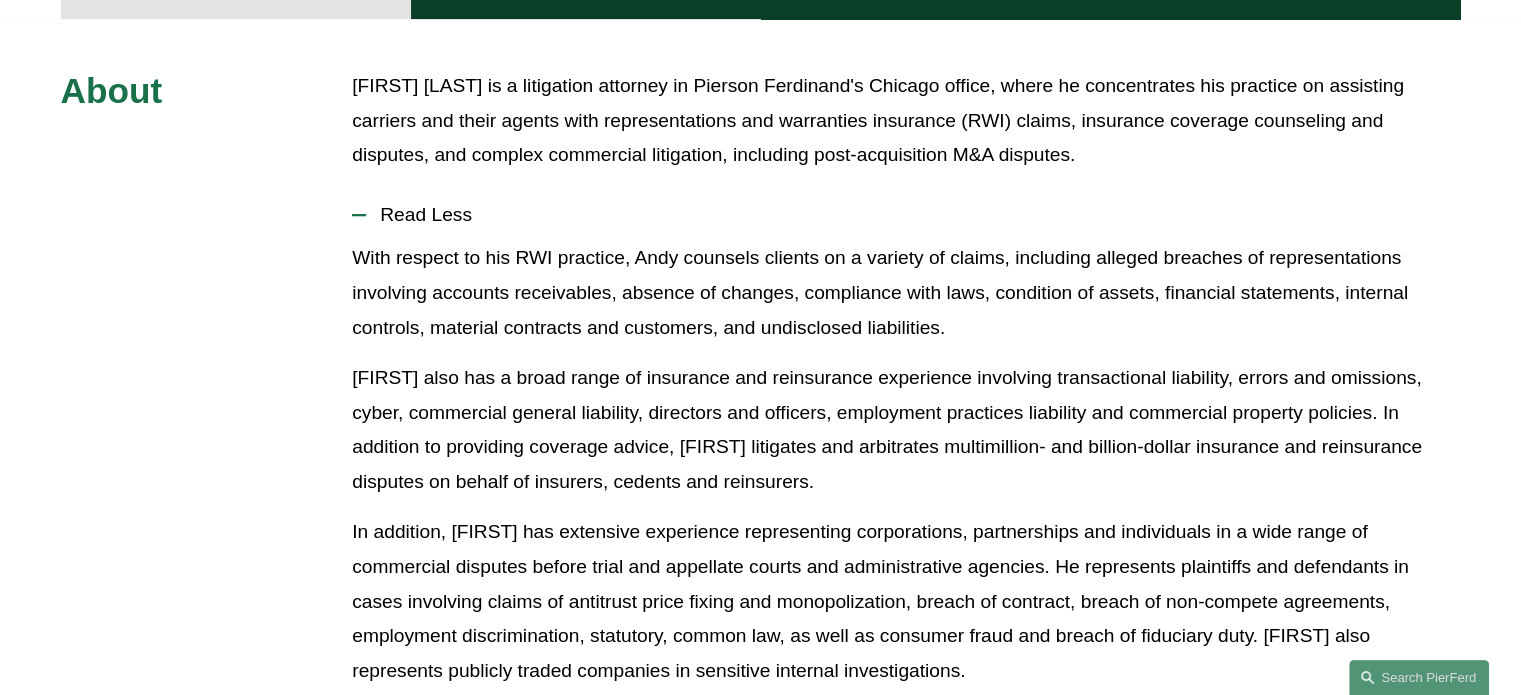 scroll, scrollTop: 136, scrollLeft: 0, axis: vertical 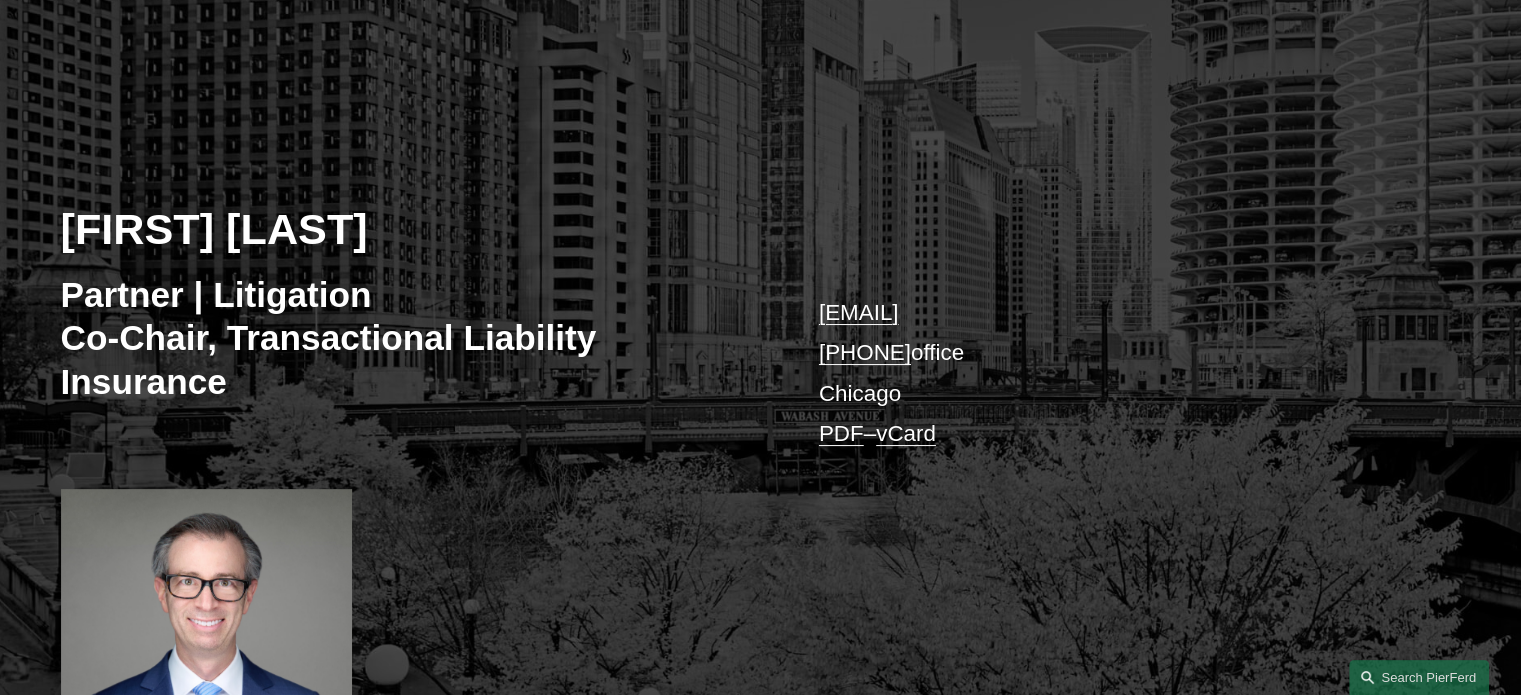 click on "[FIRST] [LAST]
Partner | Litigation Co-Chair, Transactional Liability Insurance
[EMAIL] [PHONE]  office Chicago PDF  –  vCard" at bounding box center [760, 413] 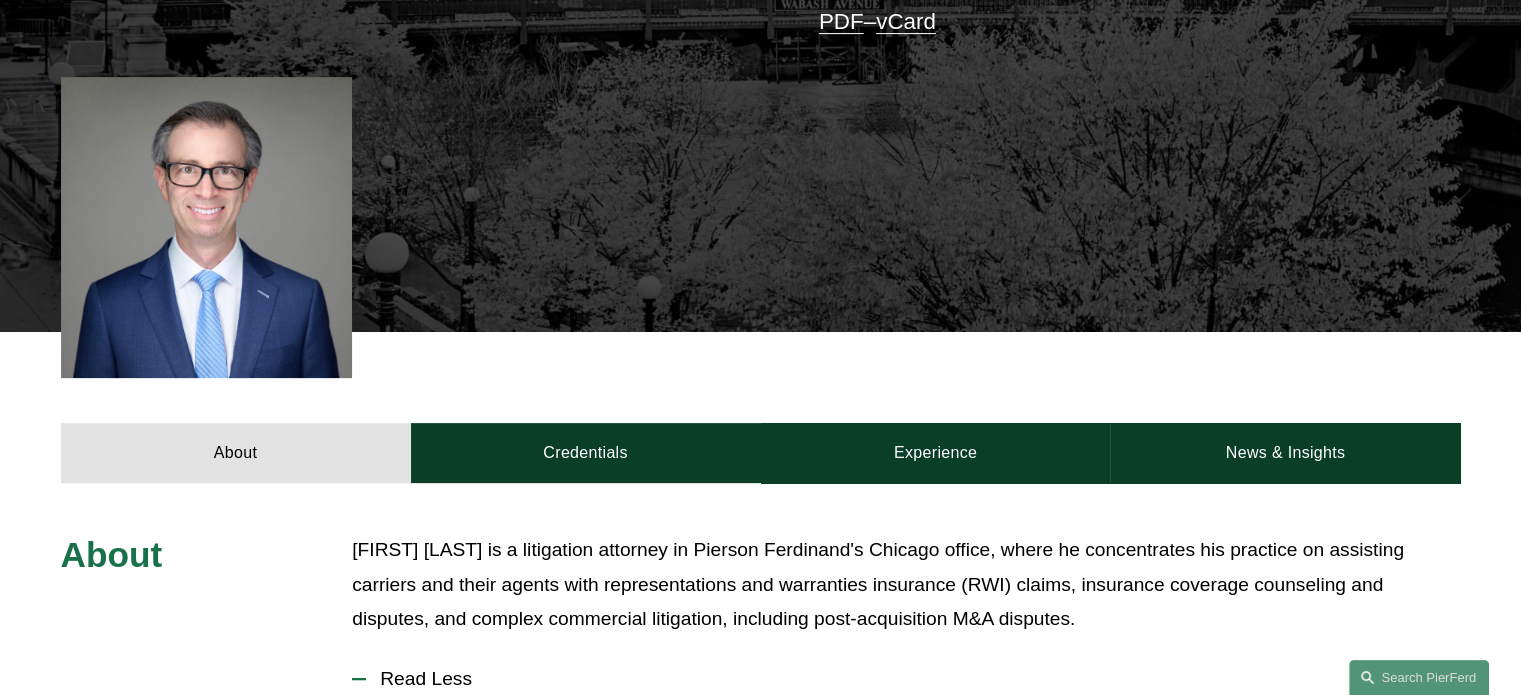 scroll, scrollTop: 562, scrollLeft: 0, axis: vertical 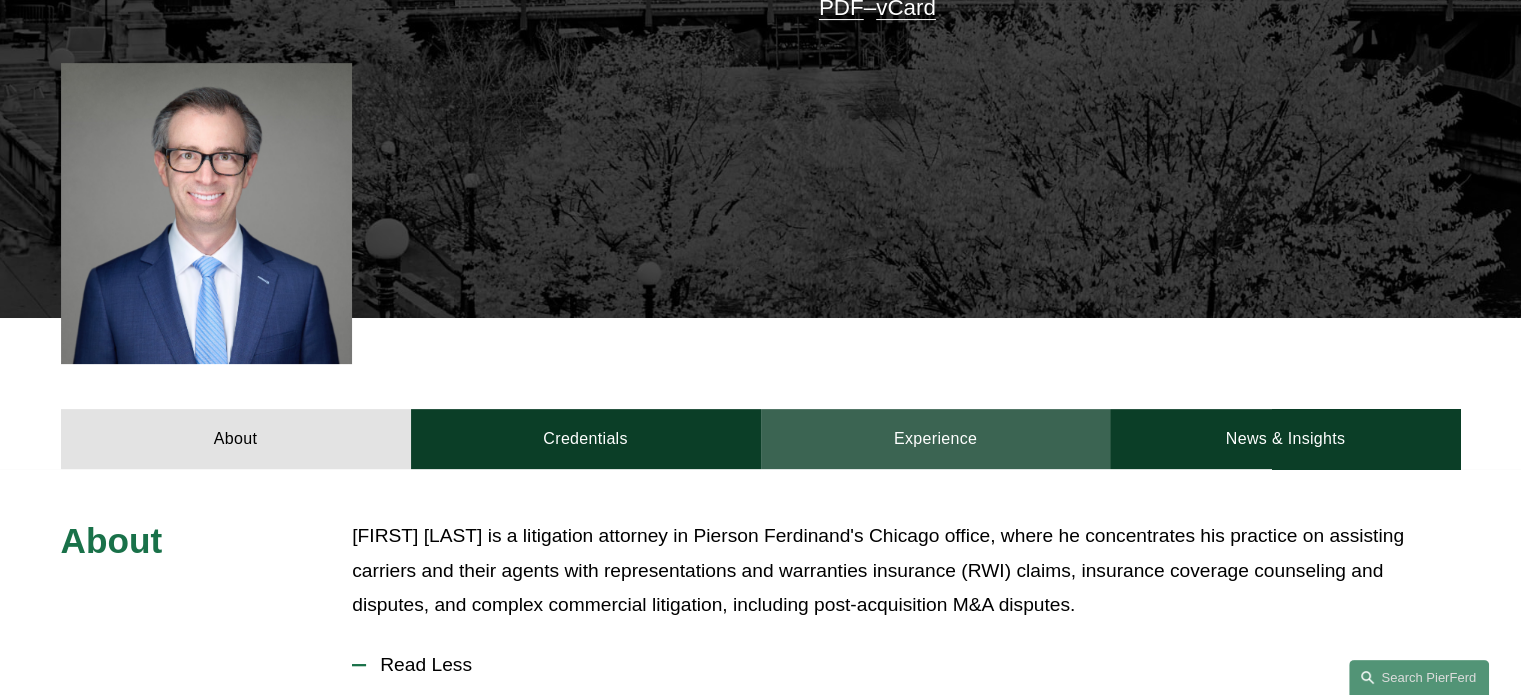 click on "Experience" at bounding box center [936, 439] 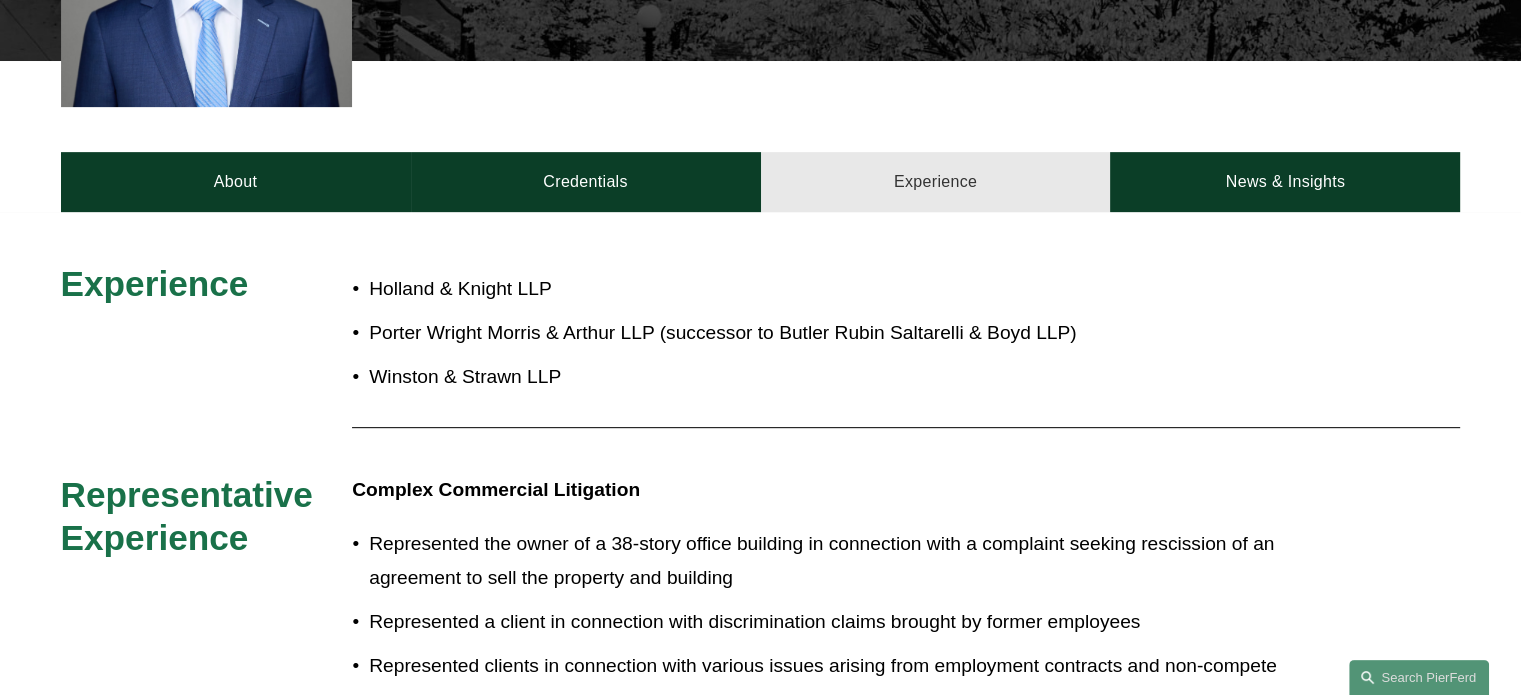 scroll, scrollTop: 820, scrollLeft: 0, axis: vertical 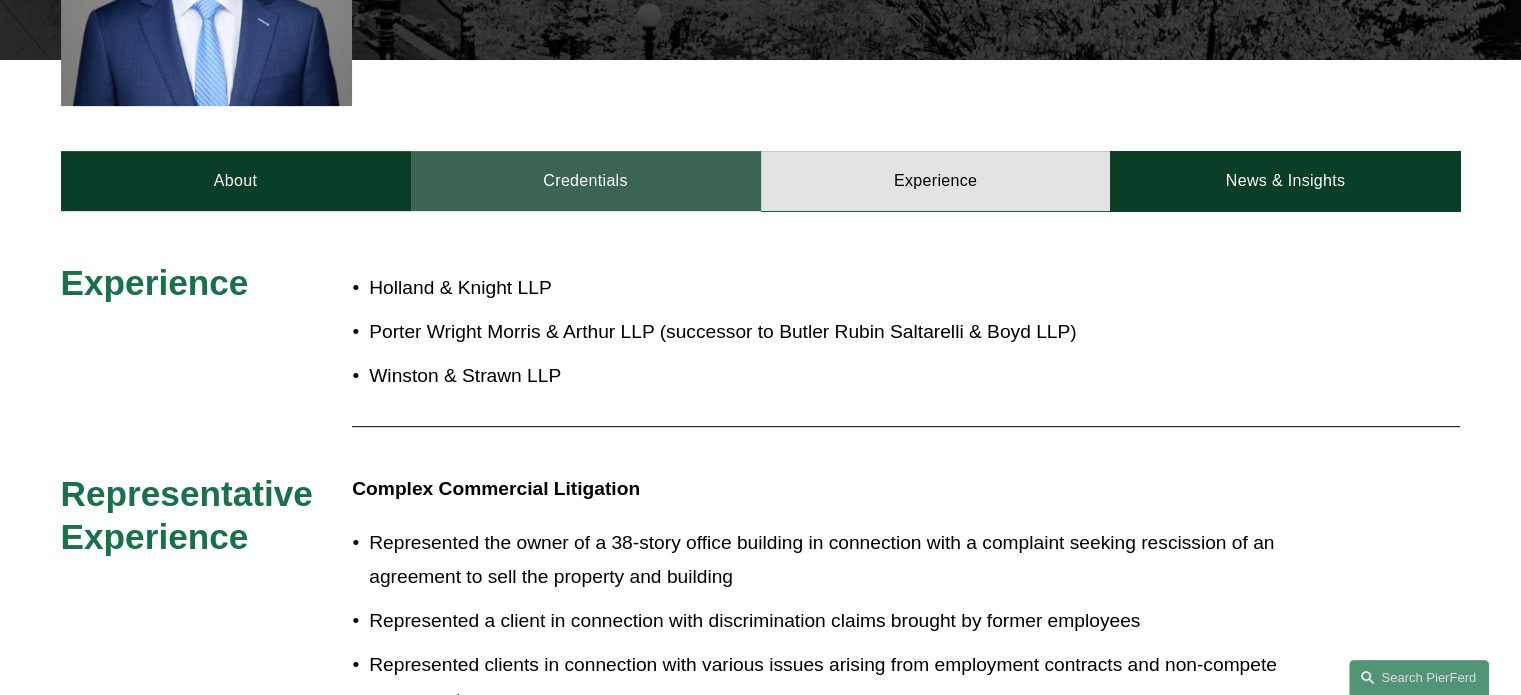 click on "Credentials" at bounding box center (586, 181) 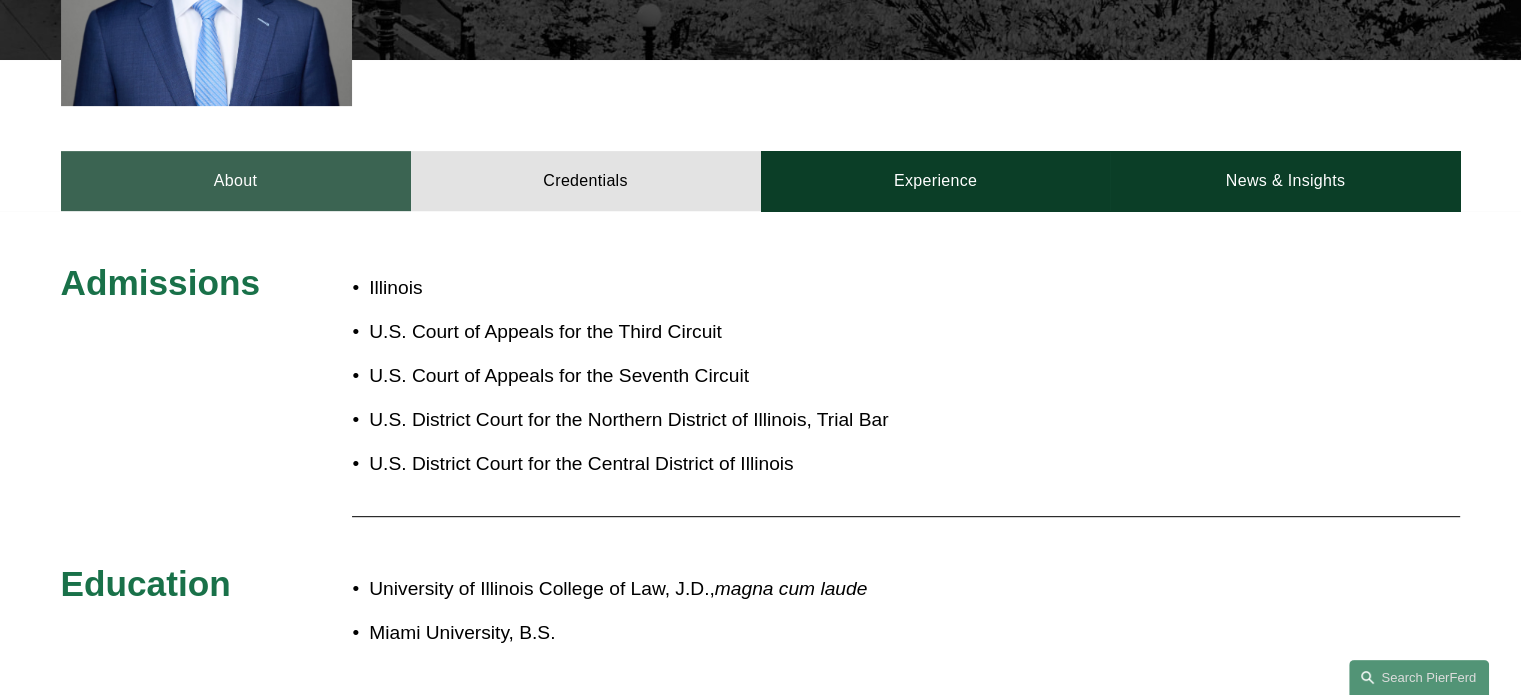 click on "About" at bounding box center (236, 181) 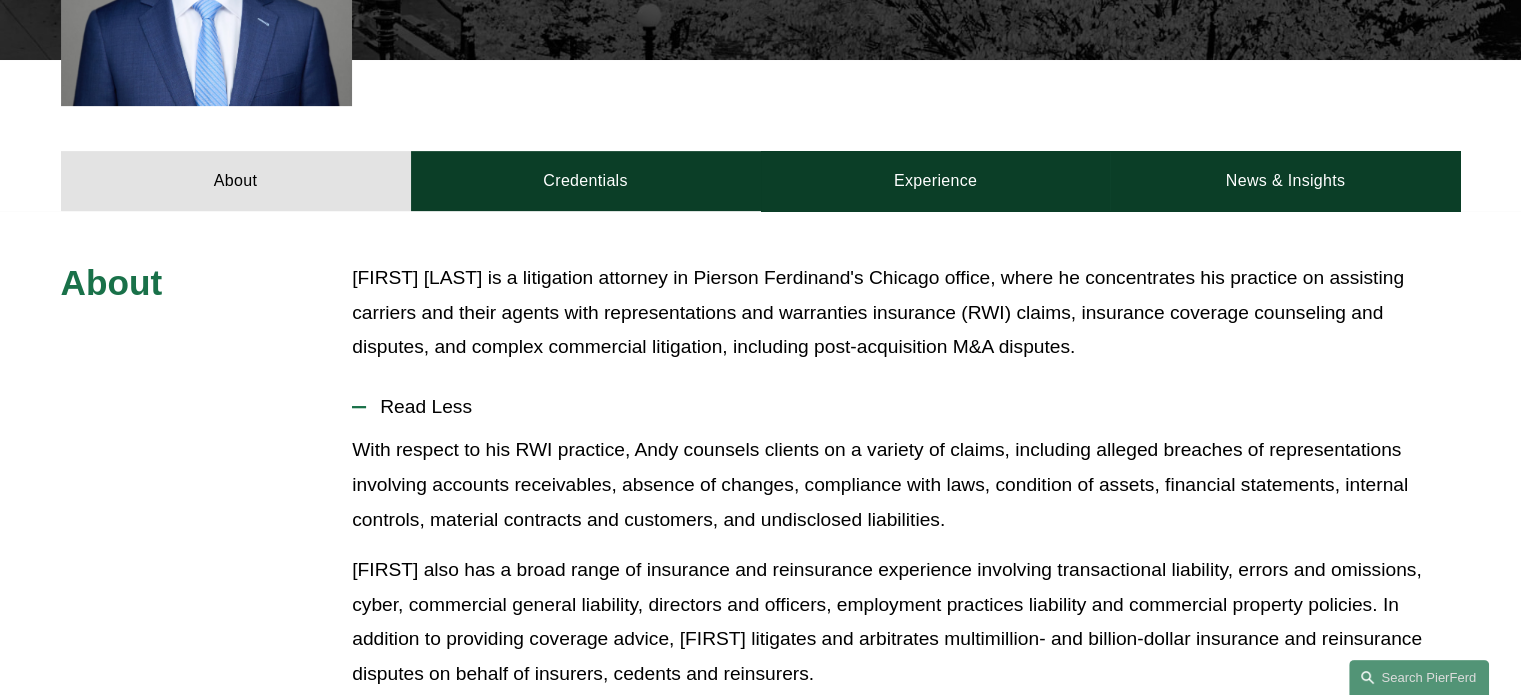 scroll, scrollTop: 0, scrollLeft: 0, axis: both 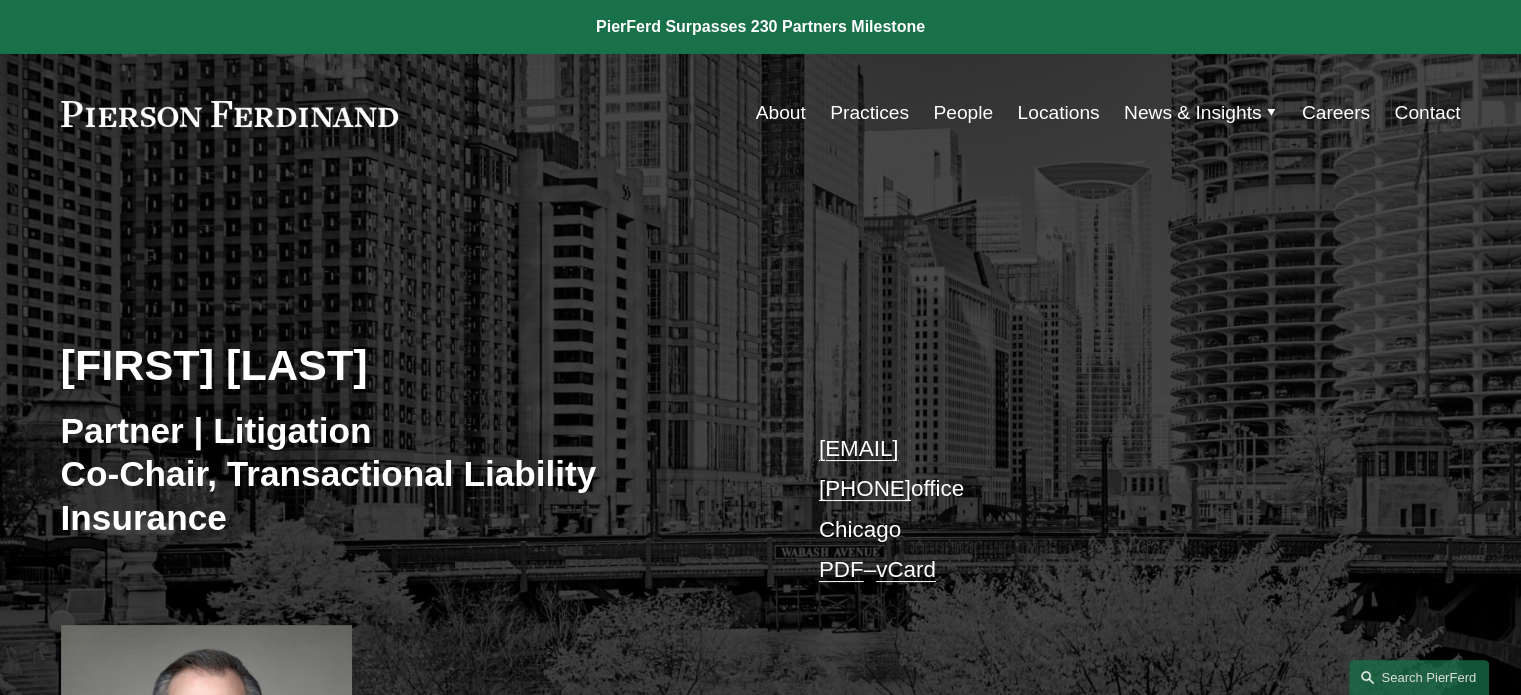 click on "Practices" at bounding box center [869, 113] 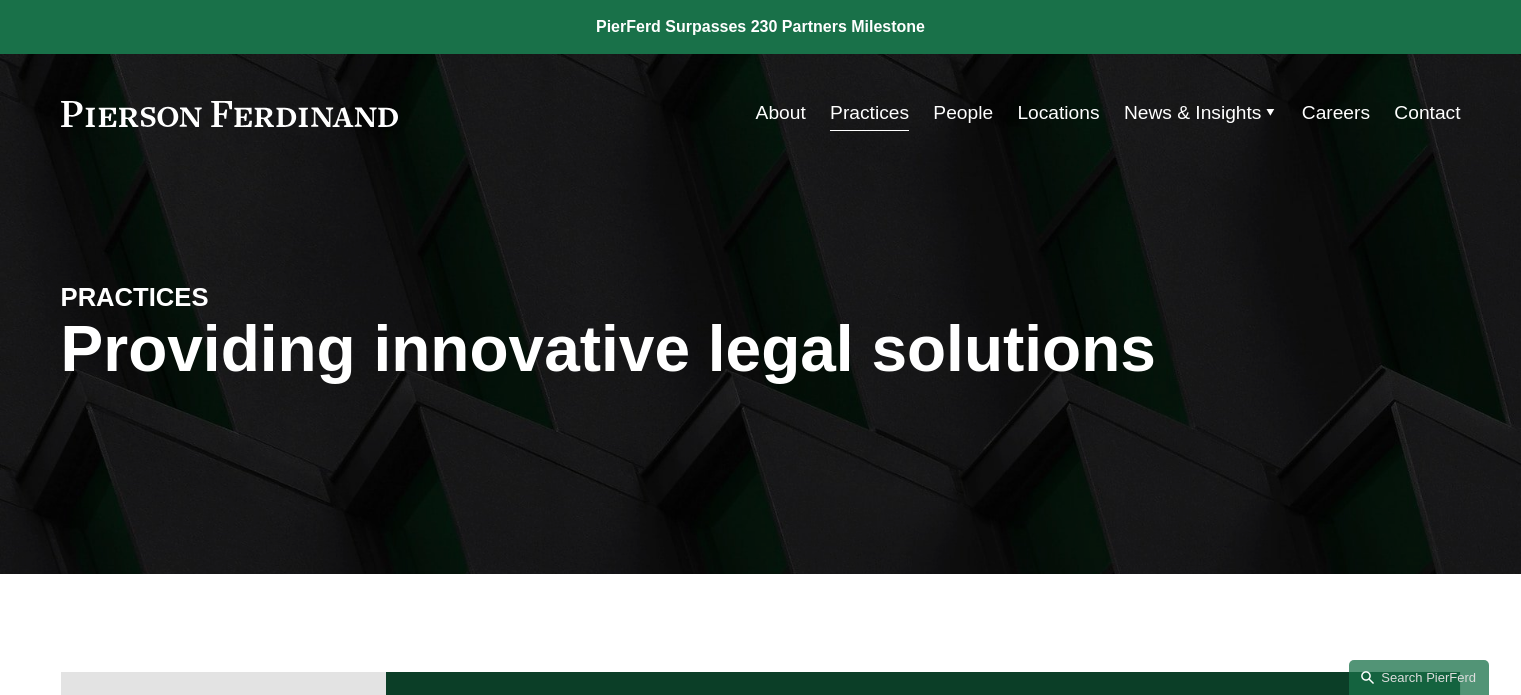 scroll, scrollTop: 0, scrollLeft: 0, axis: both 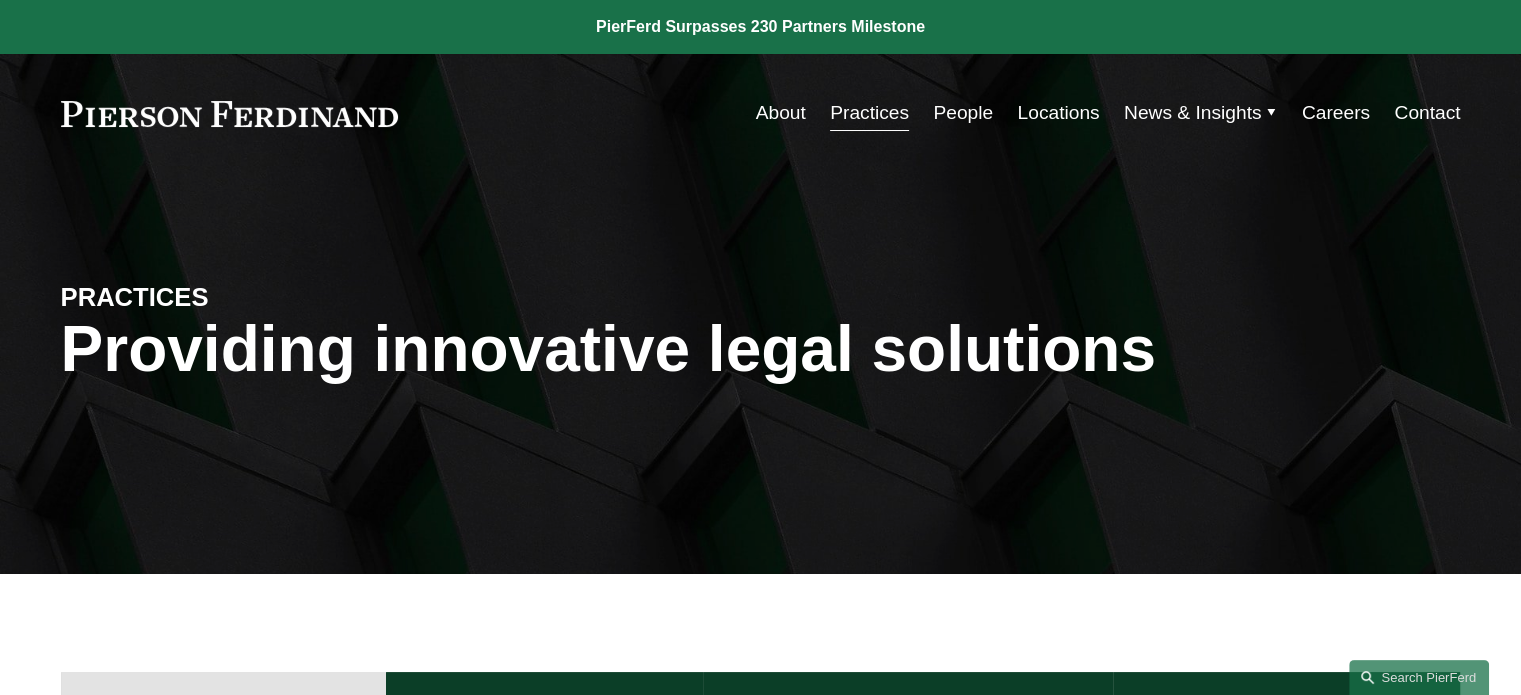 click on "About" at bounding box center [781, 113] 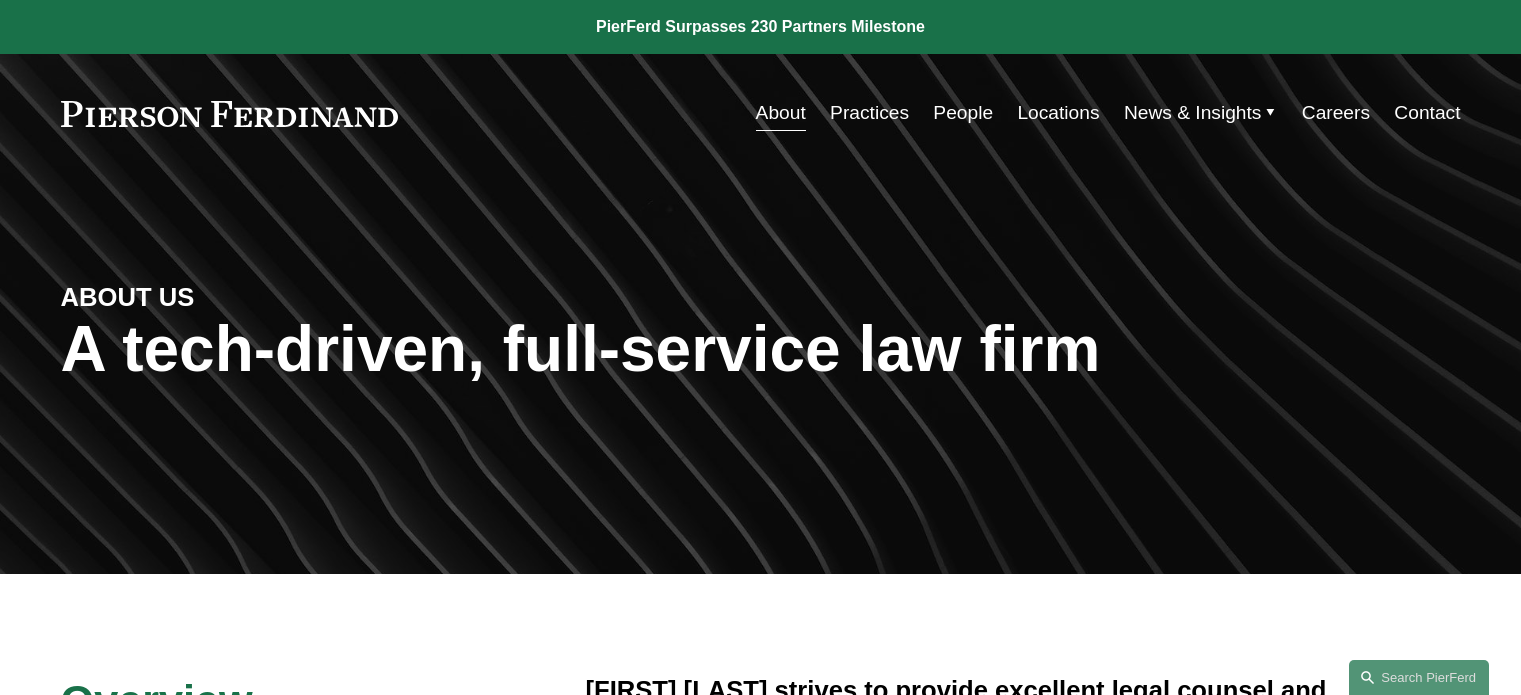 scroll, scrollTop: 0, scrollLeft: 0, axis: both 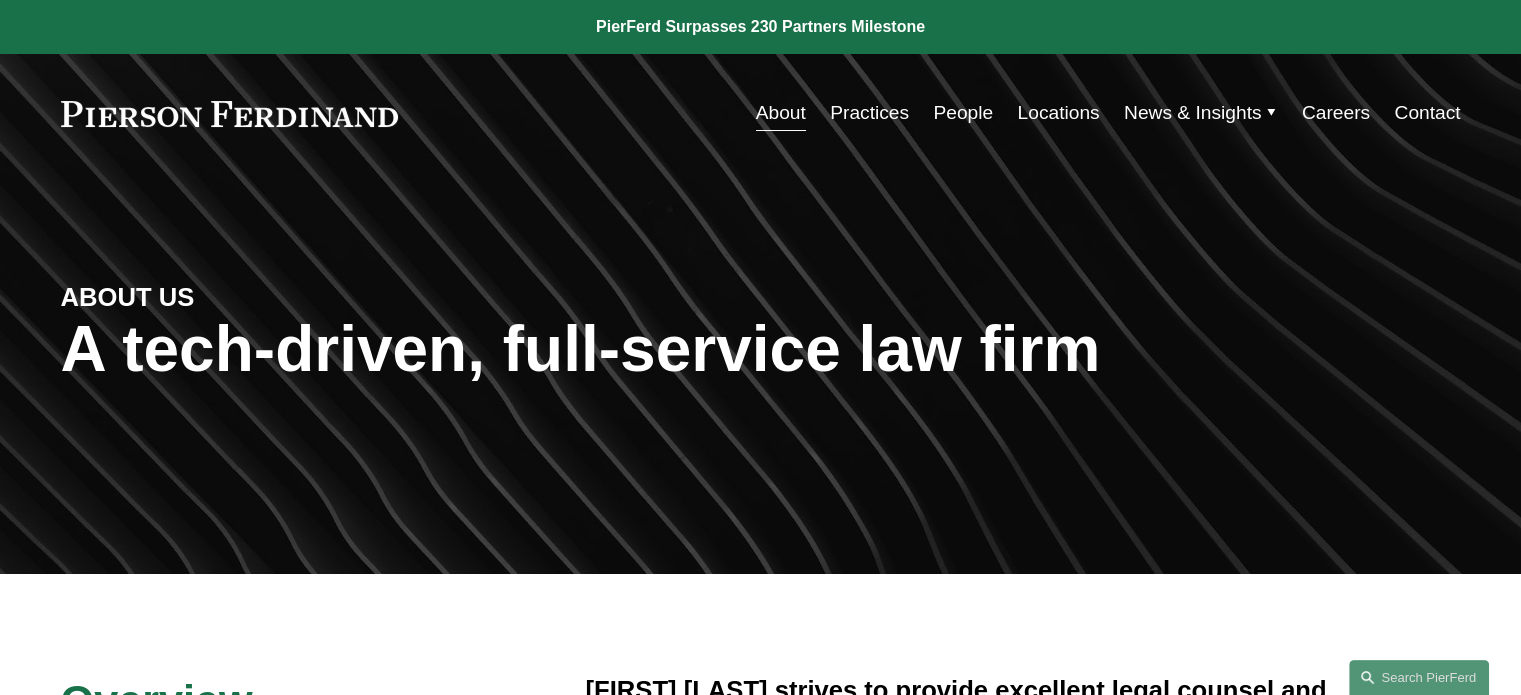 click on "People" at bounding box center [963, 113] 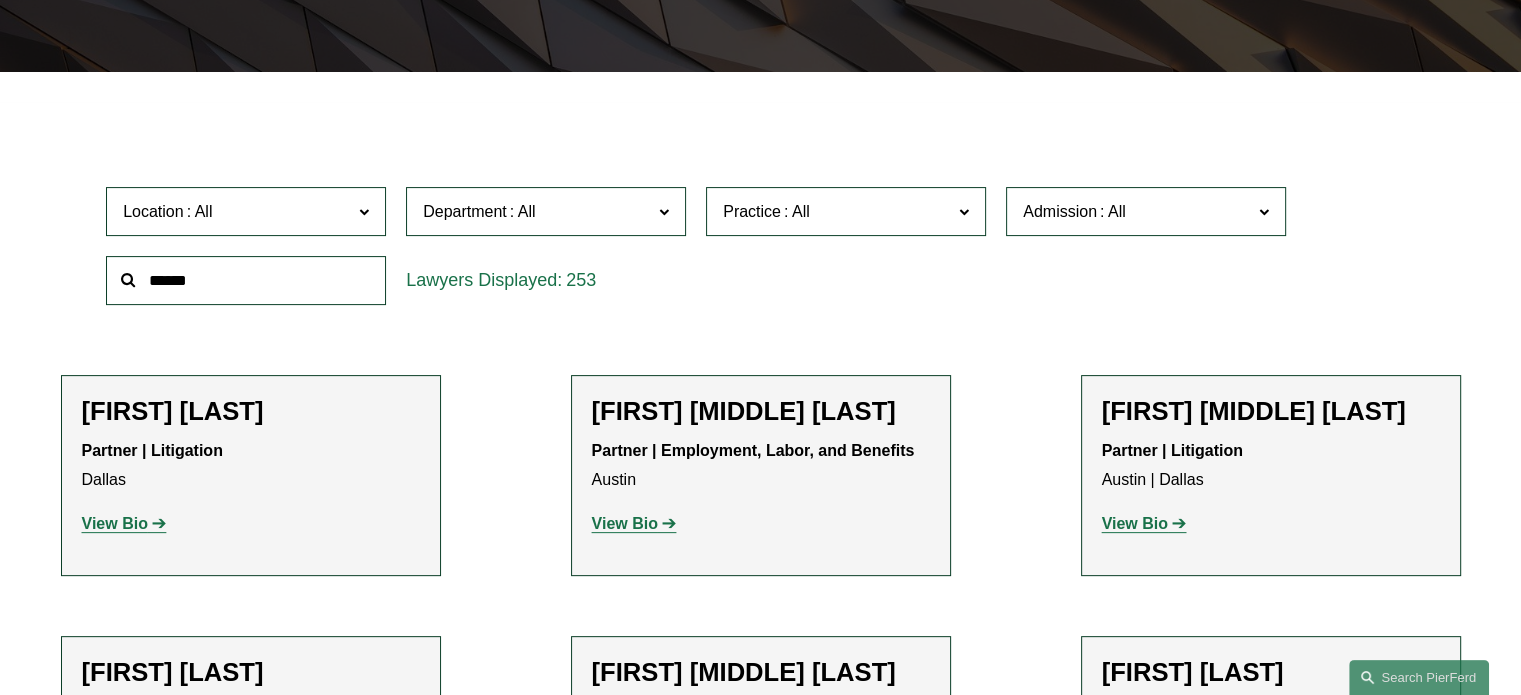 scroll, scrollTop: 504, scrollLeft: 0, axis: vertical 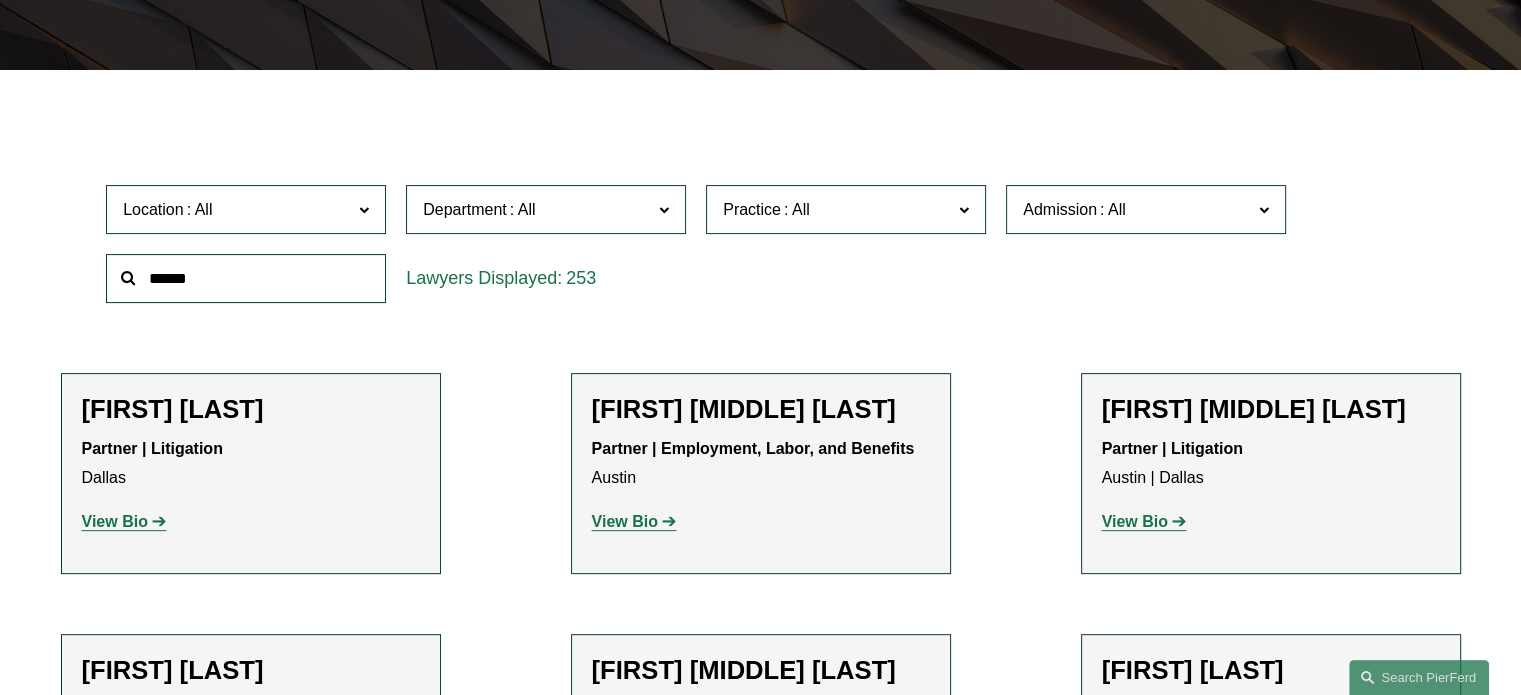 click on "Admission" 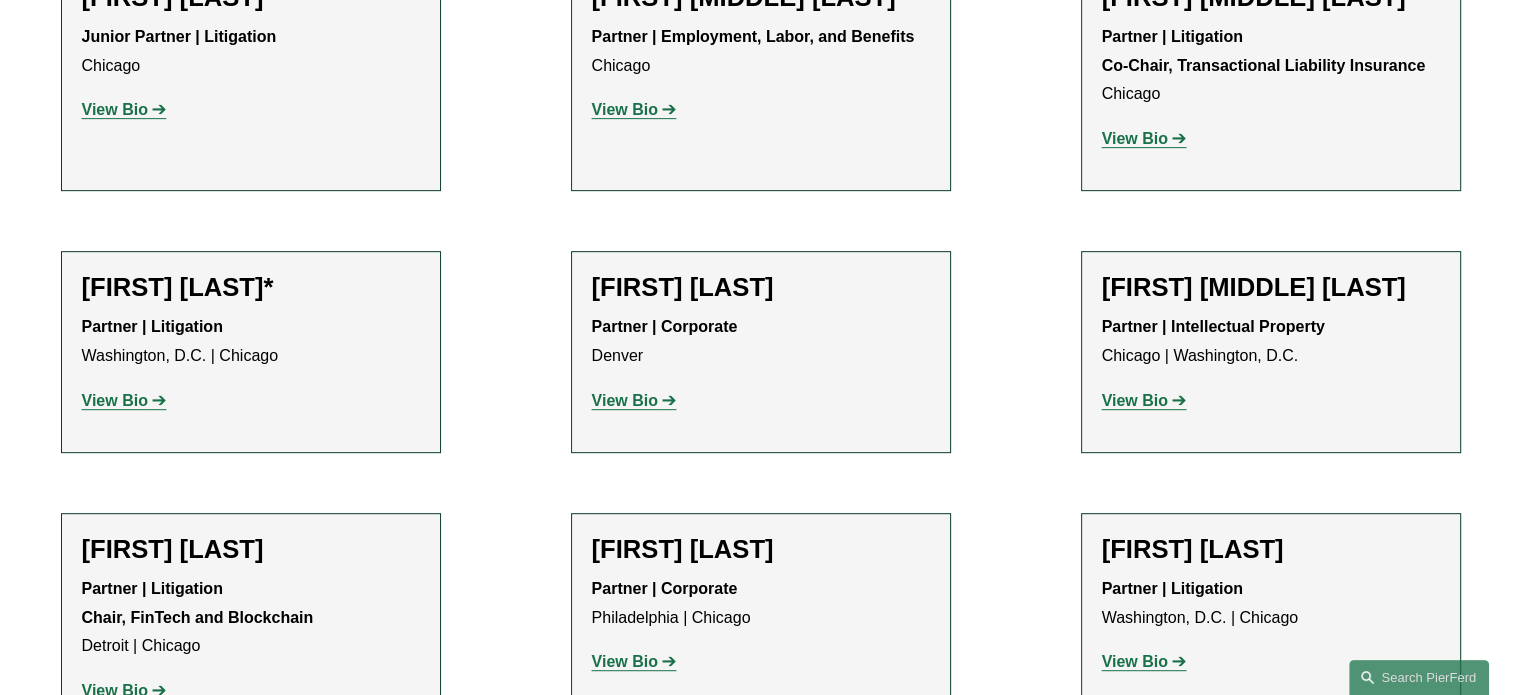scroll, scrollTop: 923, scrollLeft: 0, axis: vertical 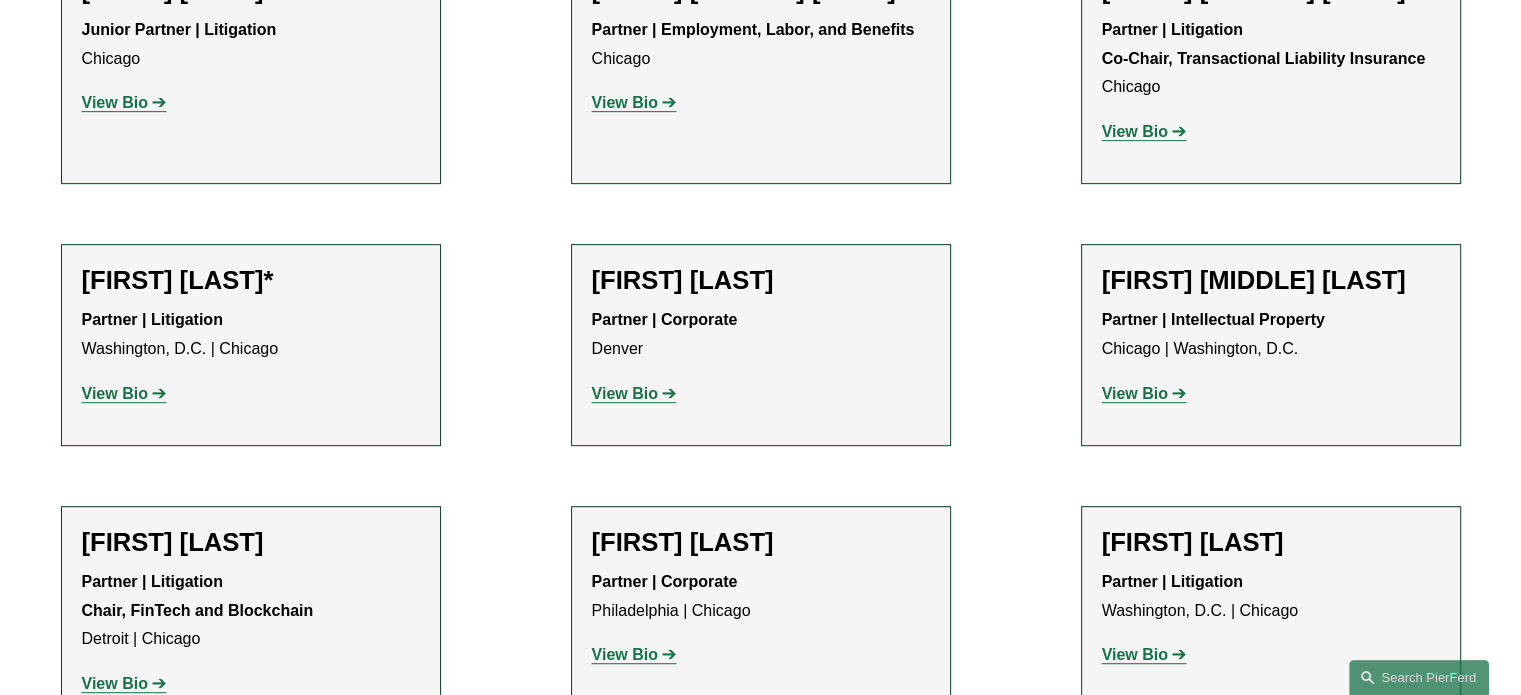 click on "View Bio" 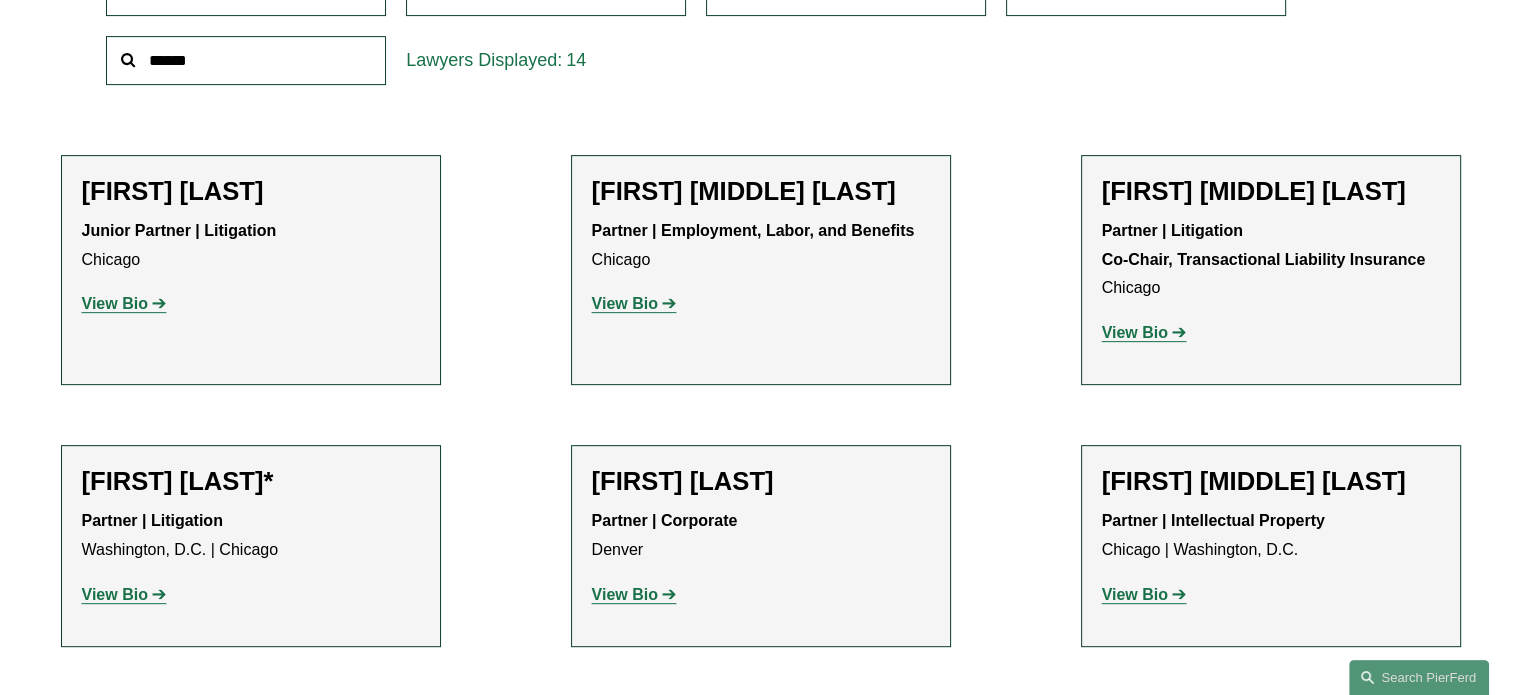 scroll, scrollTop: 721, scrollLeft: 0, axis: vertical 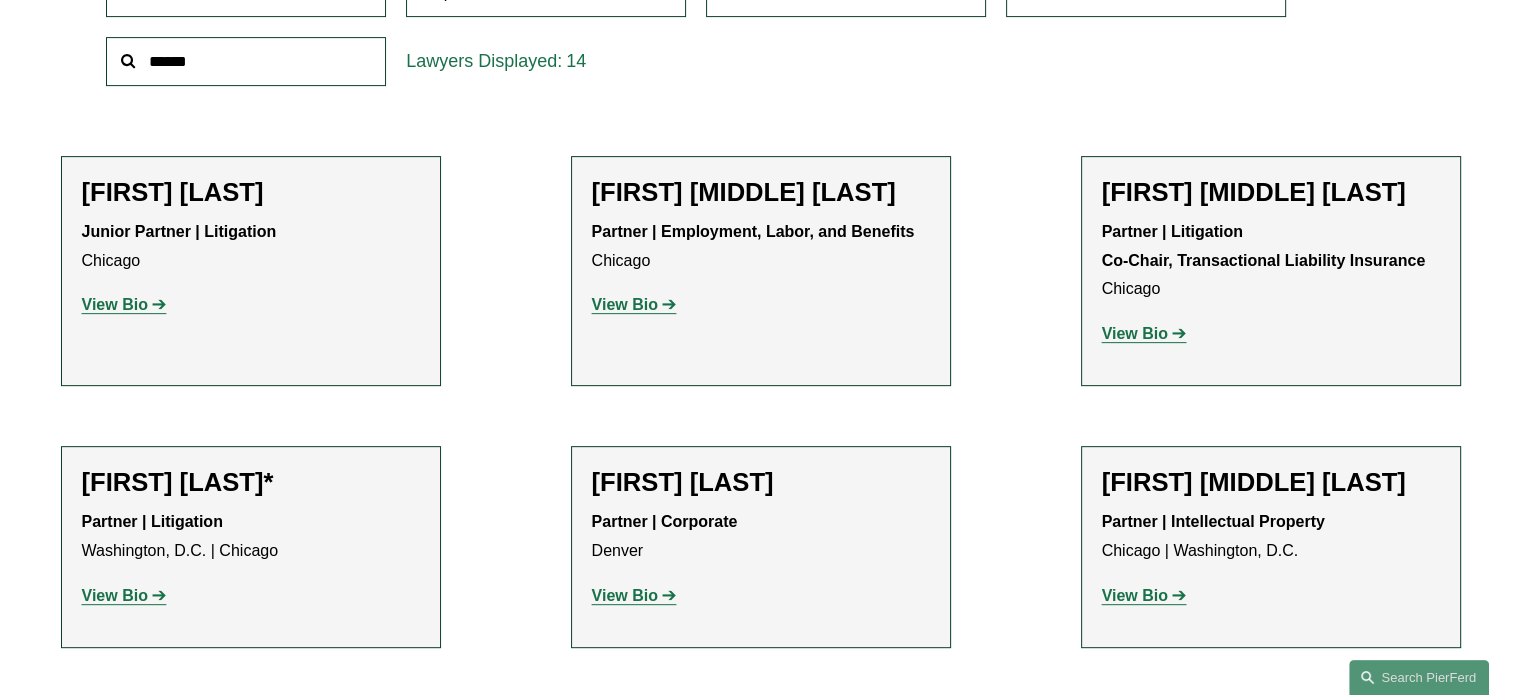 click on "View Bio" 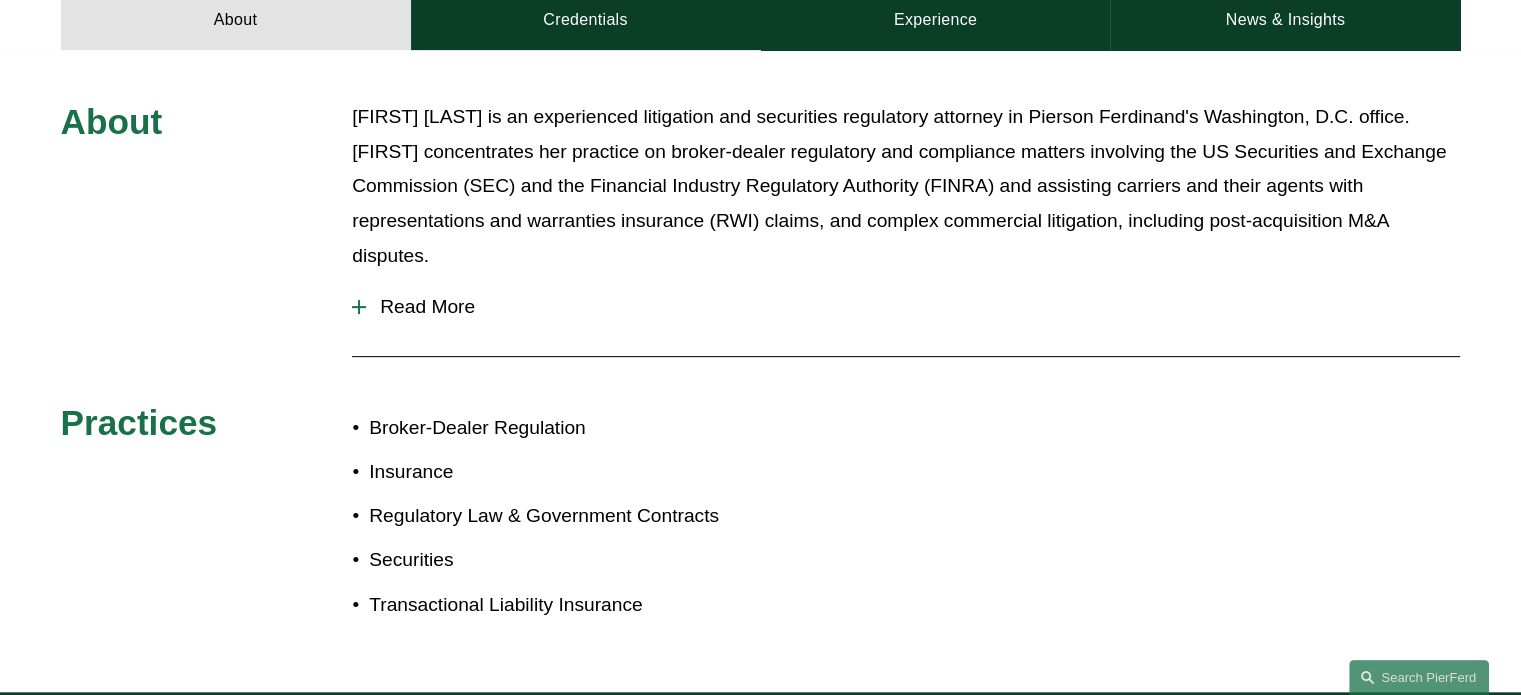 scroll, scrollTop: 772, scrollLeft: 0, axis: vertical 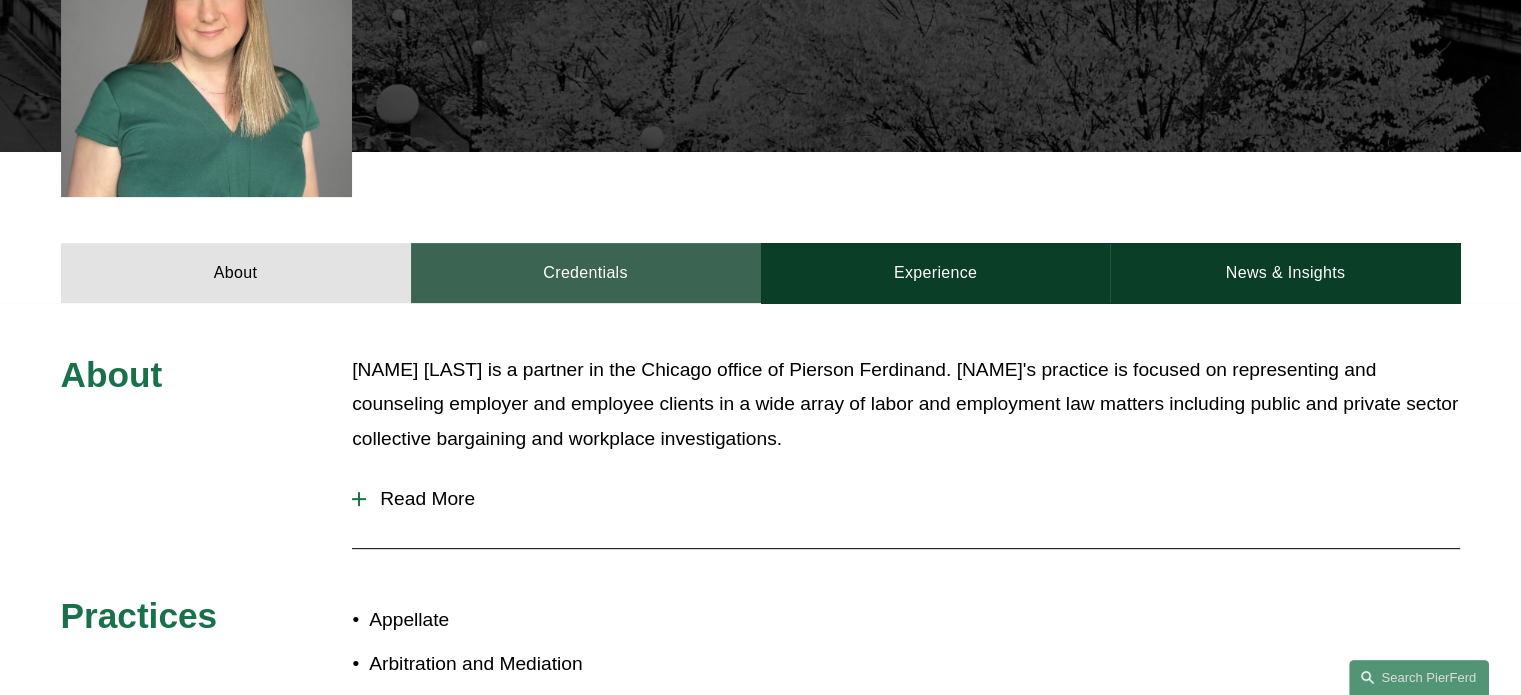 click on "Credentials" at bounding box center [586, 273] 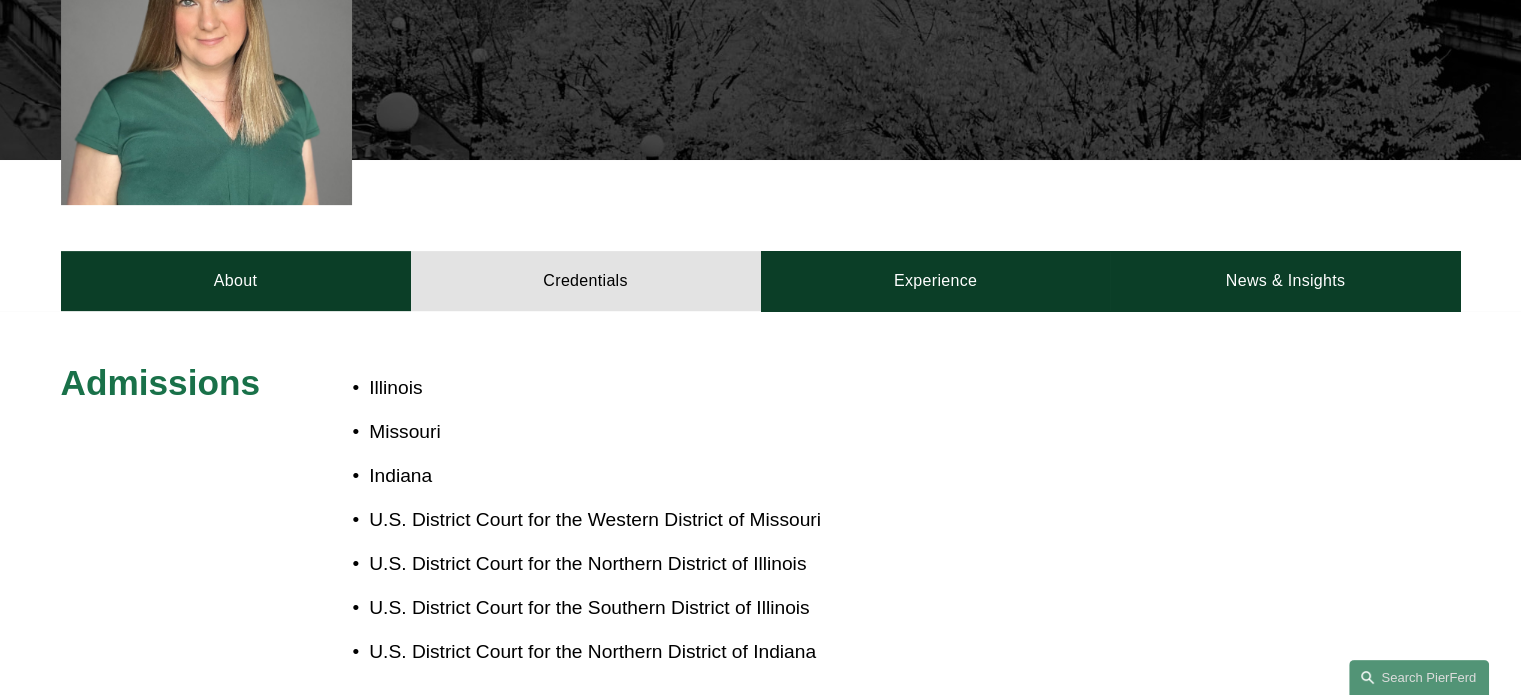scroll, scrollTop: 658, scrollLeft: 0, axis: vertical 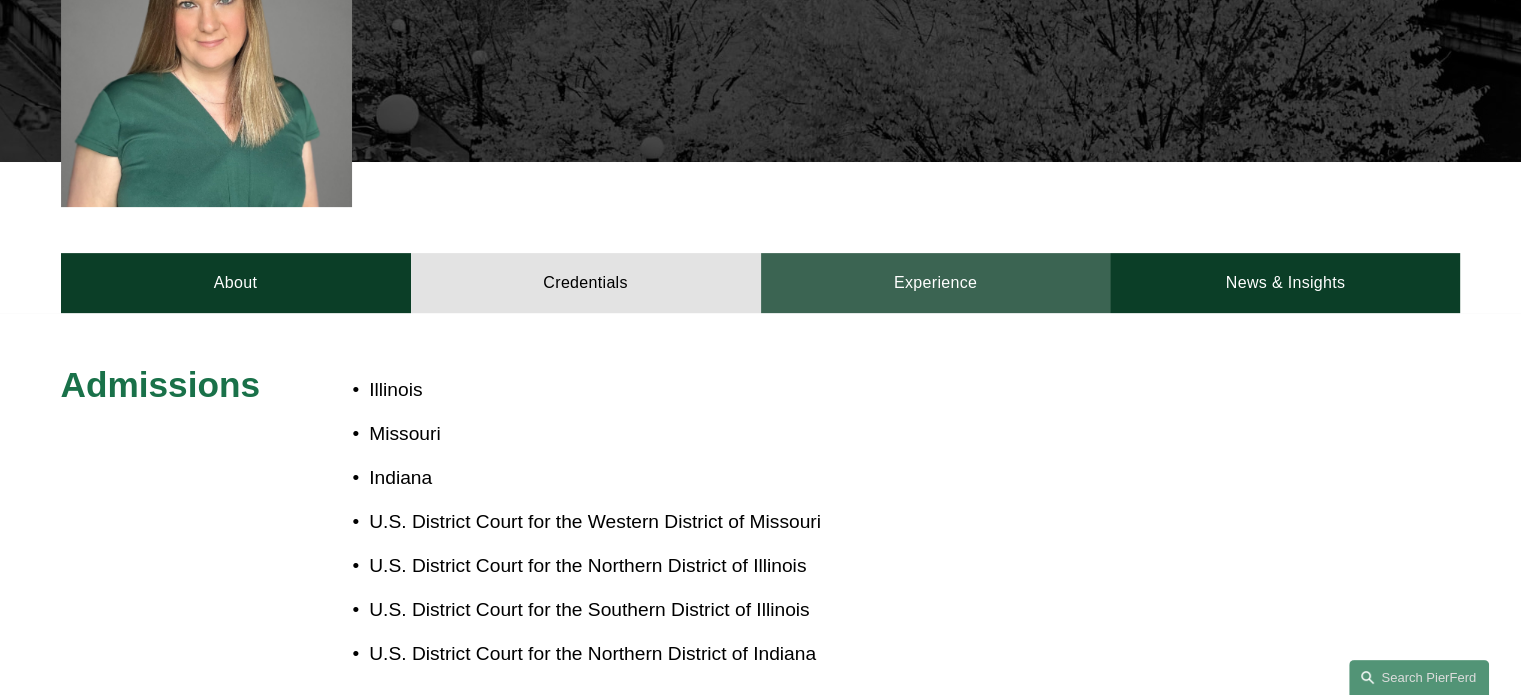 click on "Experience" at bounding box center (936, 283) 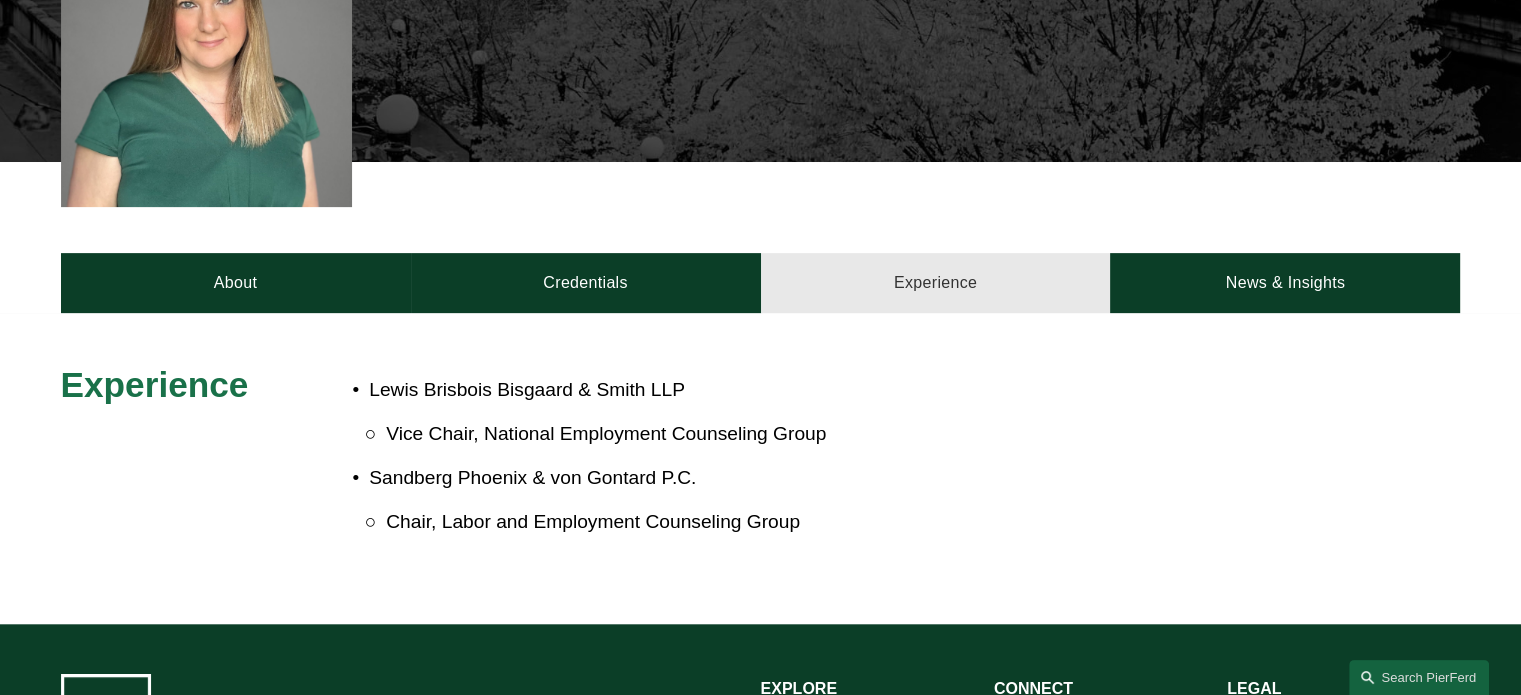 click on "Experience" at bounding box center [936, 283] 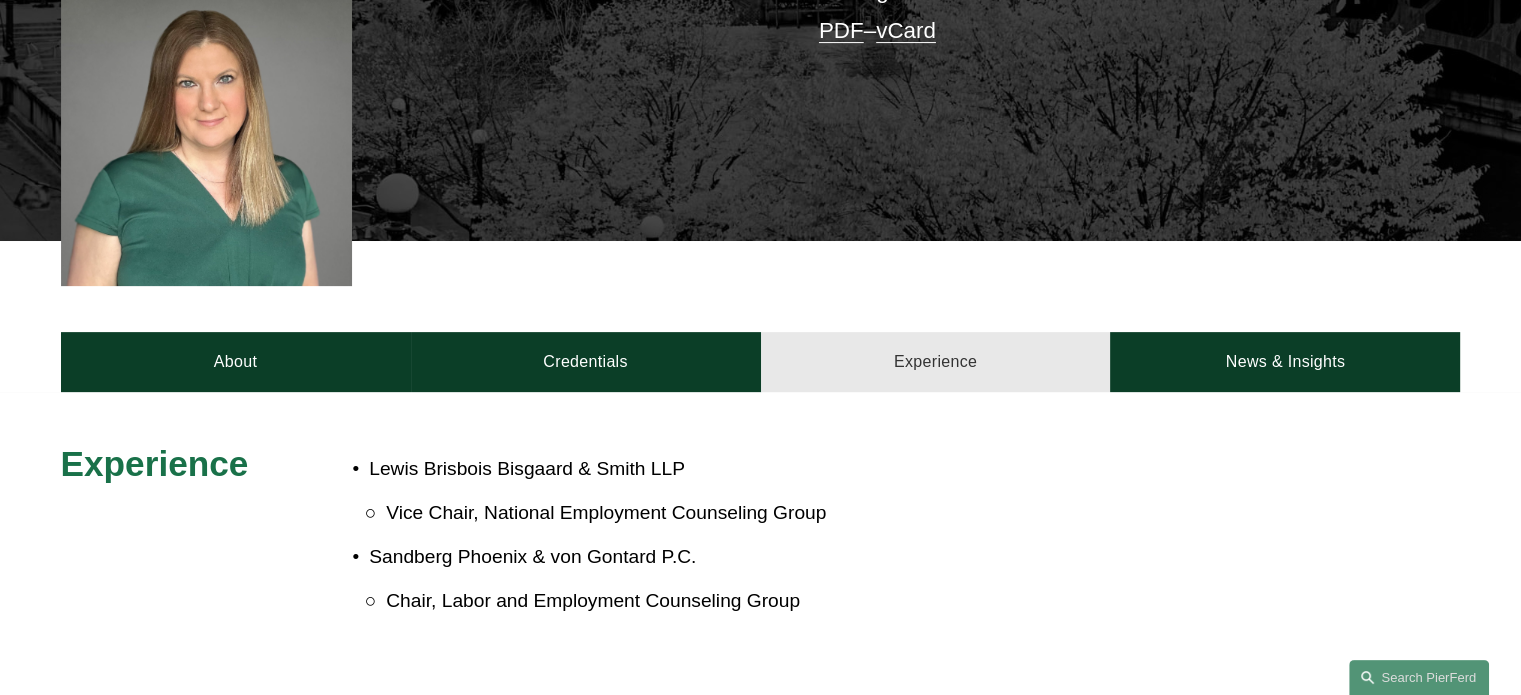 scroll, scrollTop: 592, scrollLeft: 0, axis: vertical 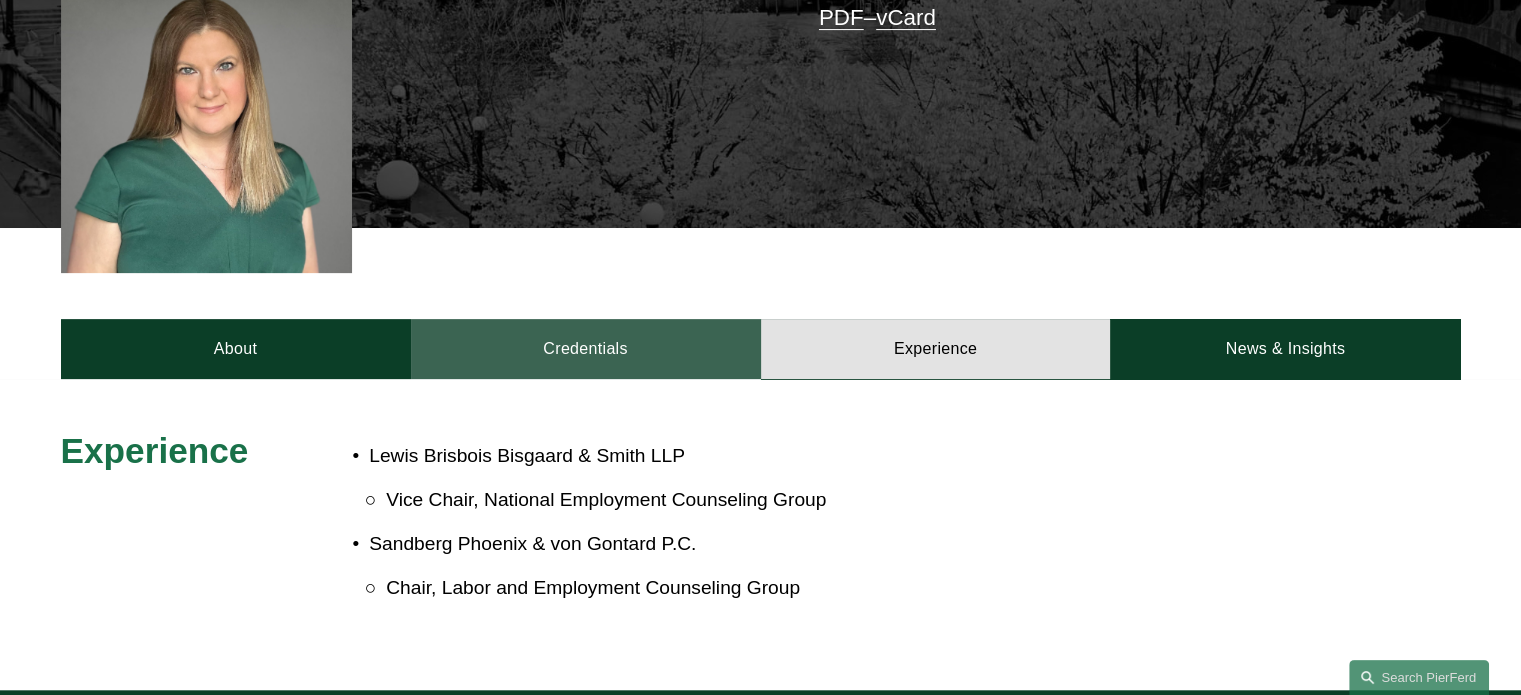 click on "Credentials" at bounding box center (586, 349) 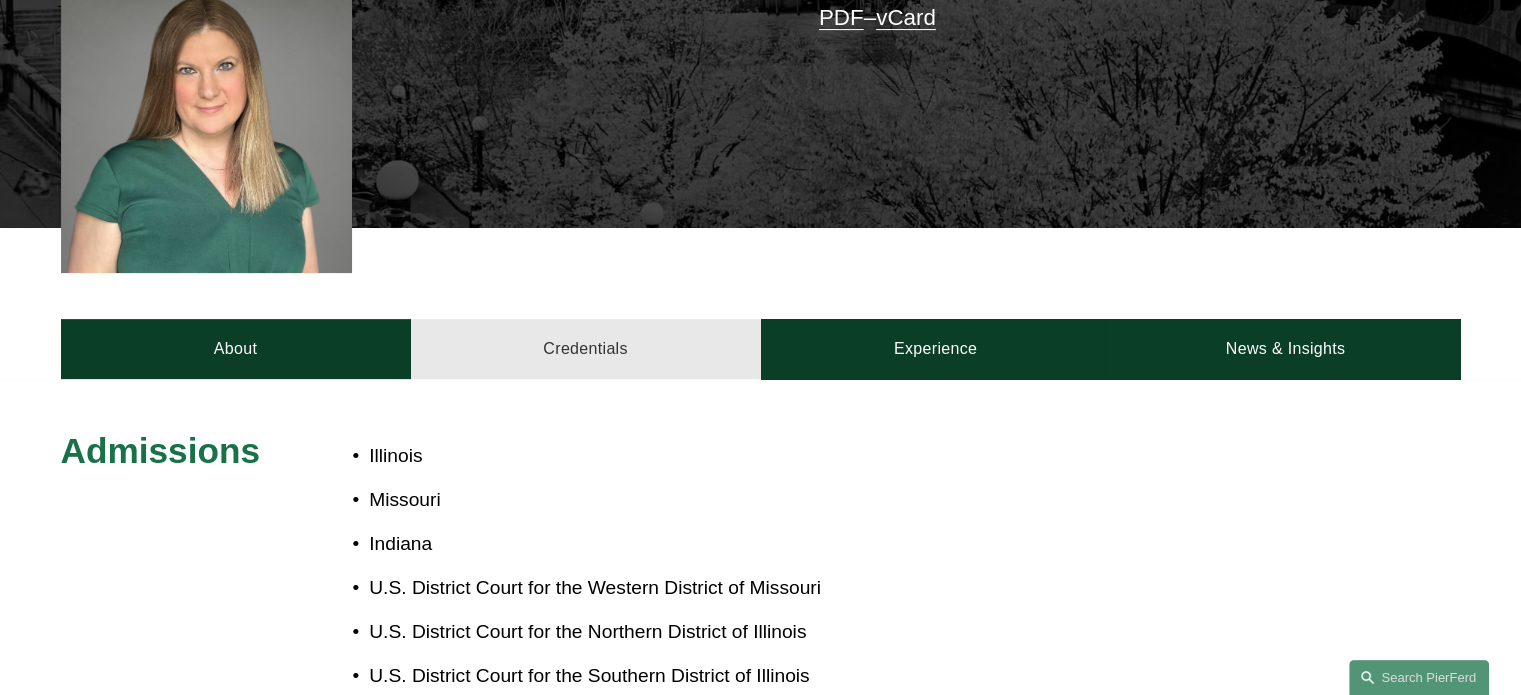 click on "Credentials" at bounding box center [586, 349] 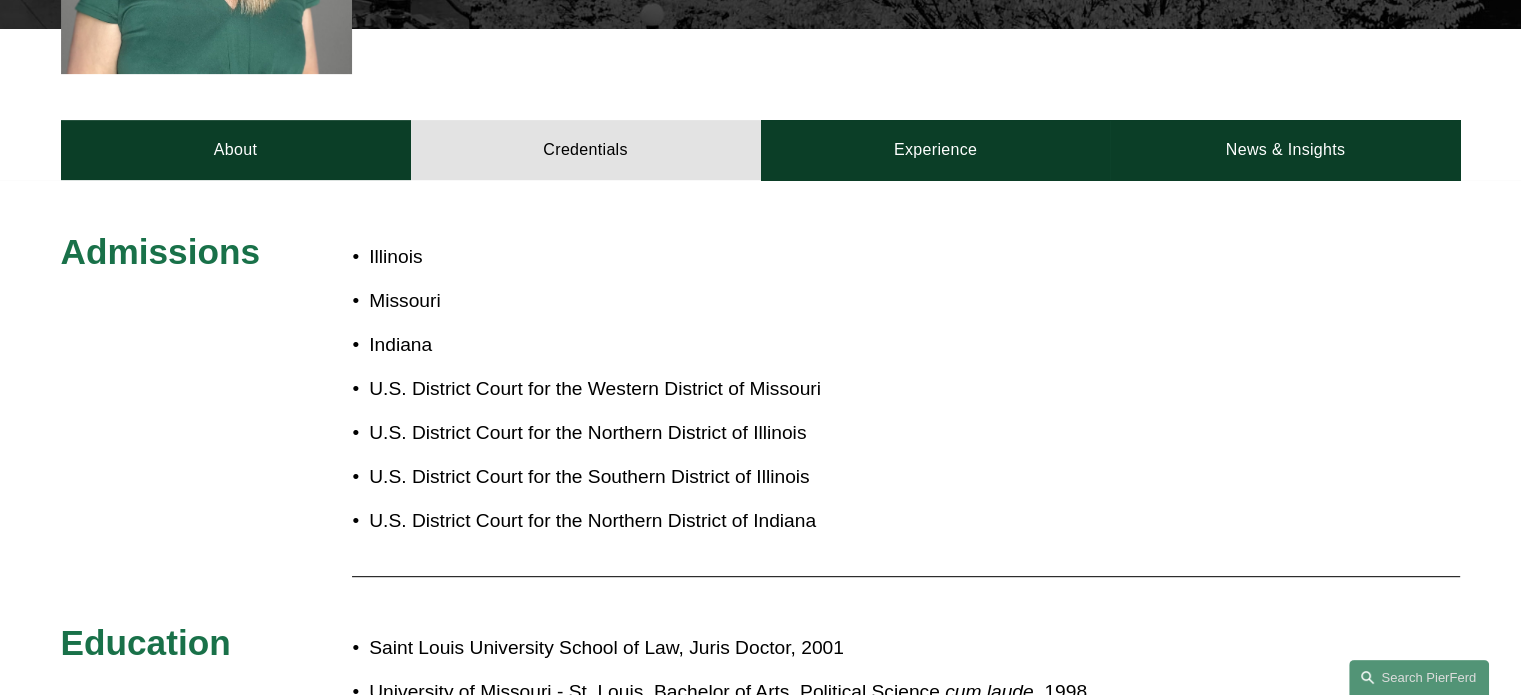 scroll, scrollTop: 792, scrollLeft: 0, axis: vertical 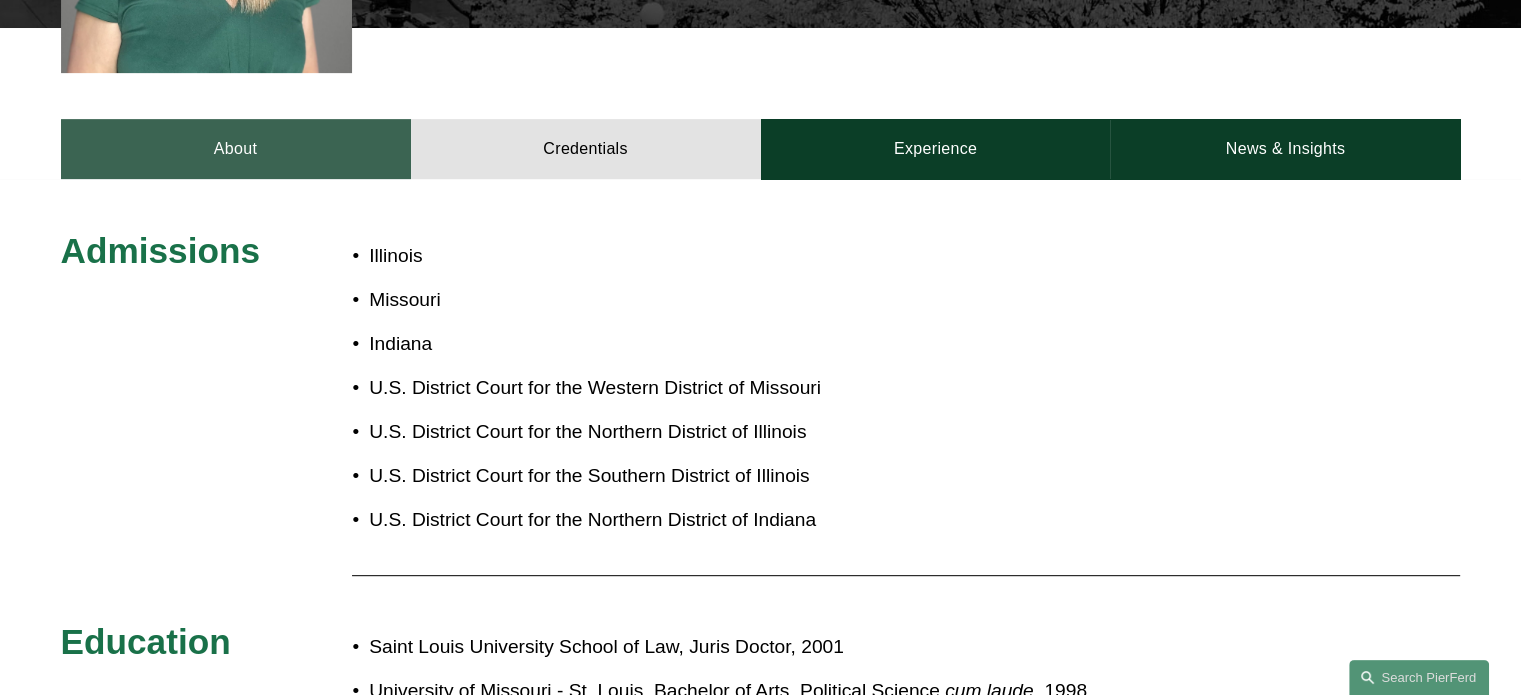 click on "About" at bounding box center [236, 149] 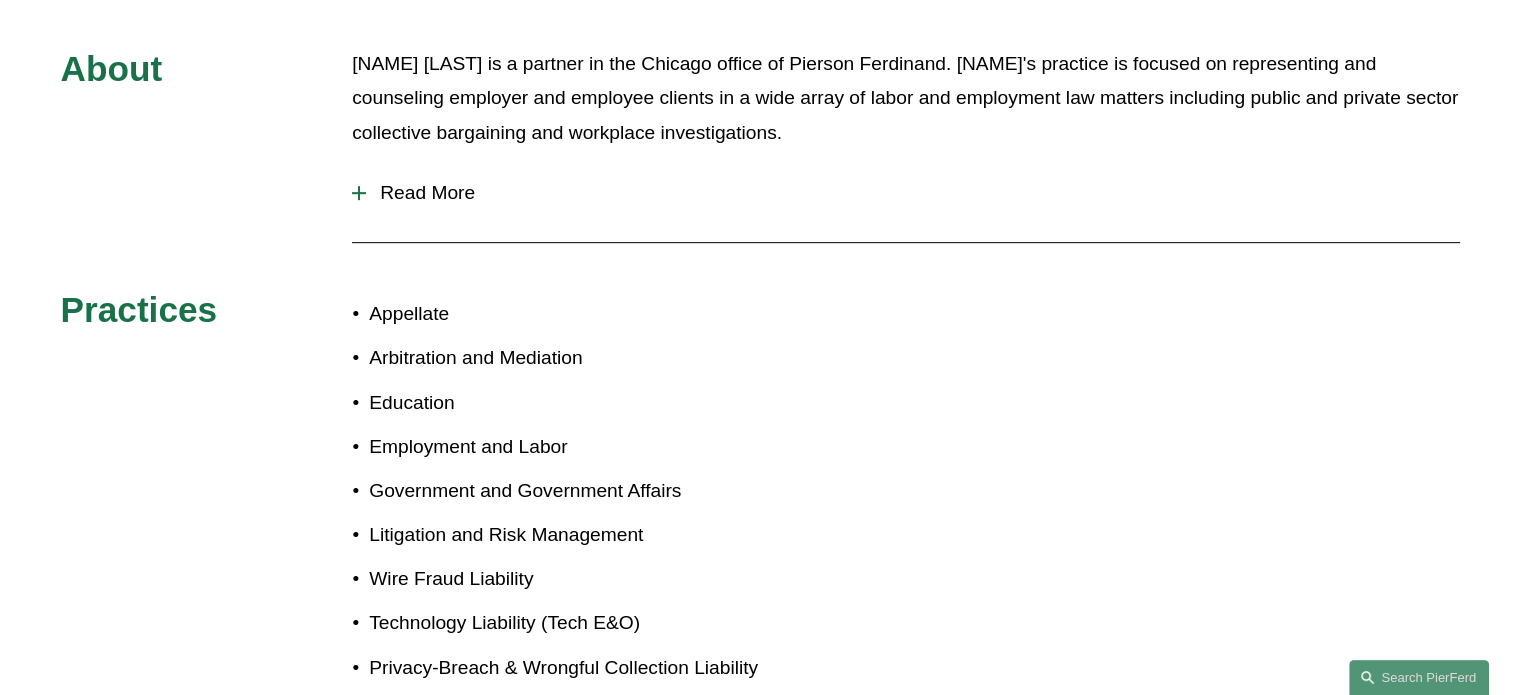 scroll, scrollTop: 990, scrollLeft: 0, axis: vertical 